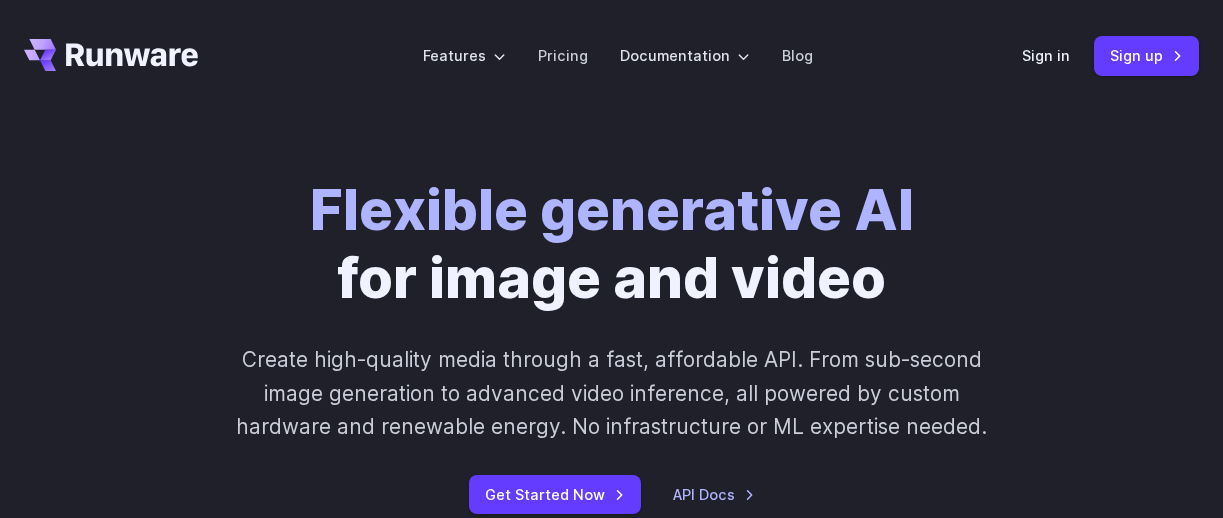 scroll, scrollTop: 0, scrollLeft: 0, axis: both 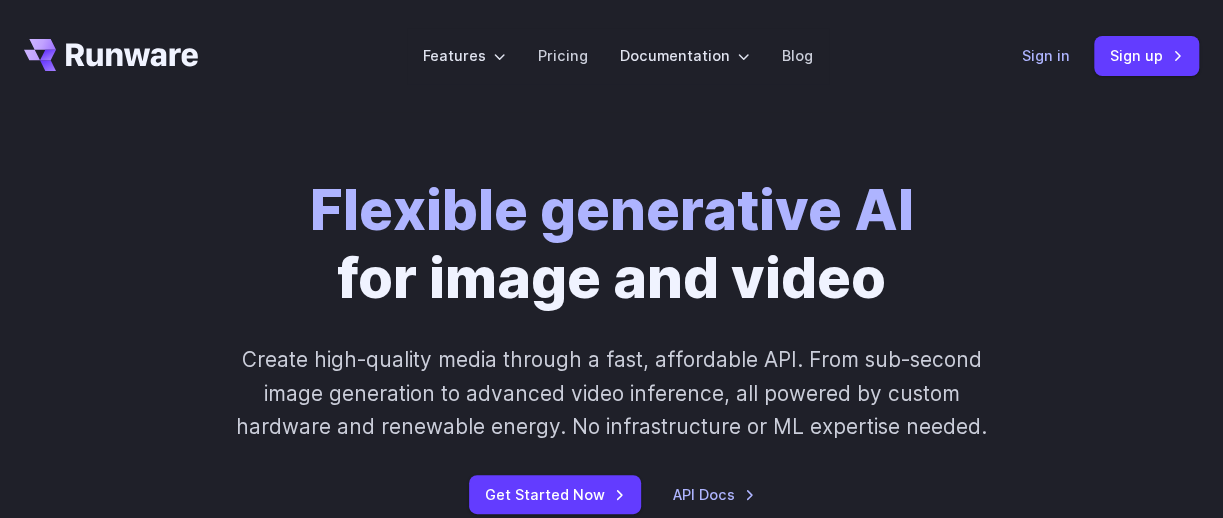 click on "Sign in" at bounding box center [1046, 55] 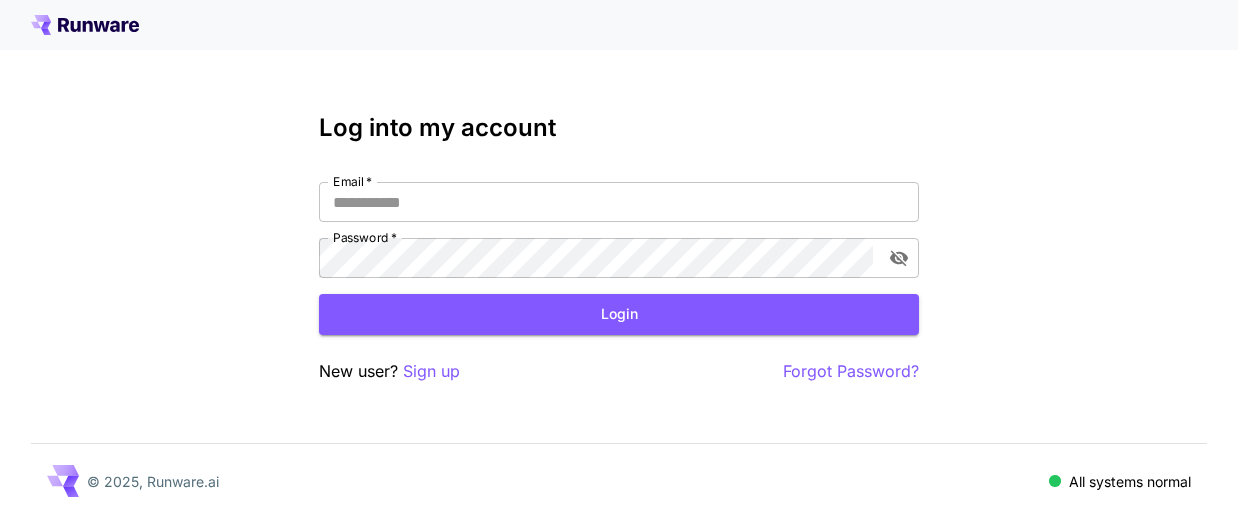 scroll, scrollTop: 0, scrollLeft: 0, axis: both 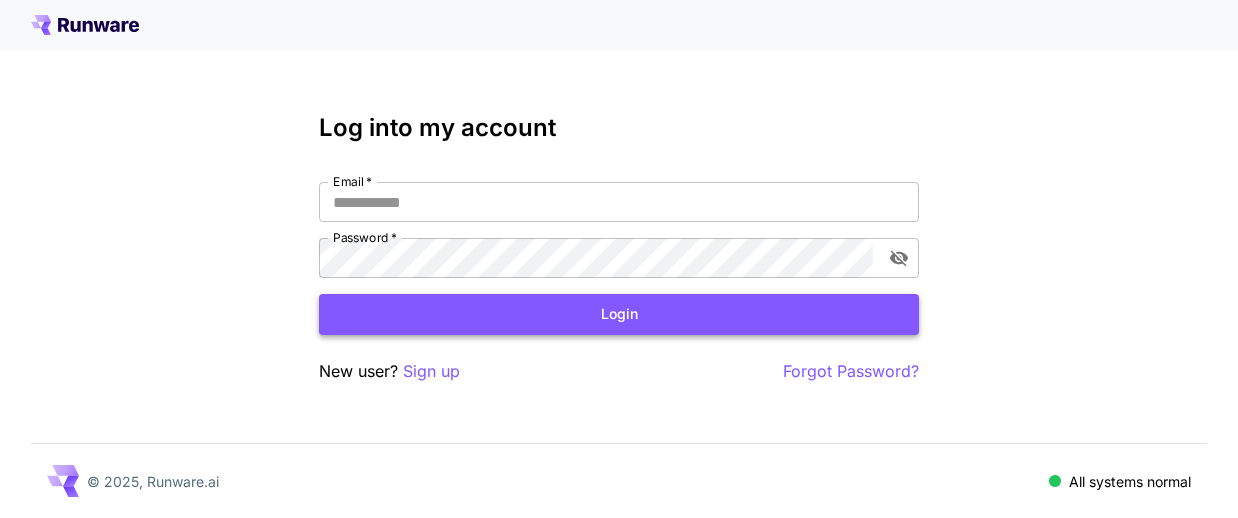 type on "**********" 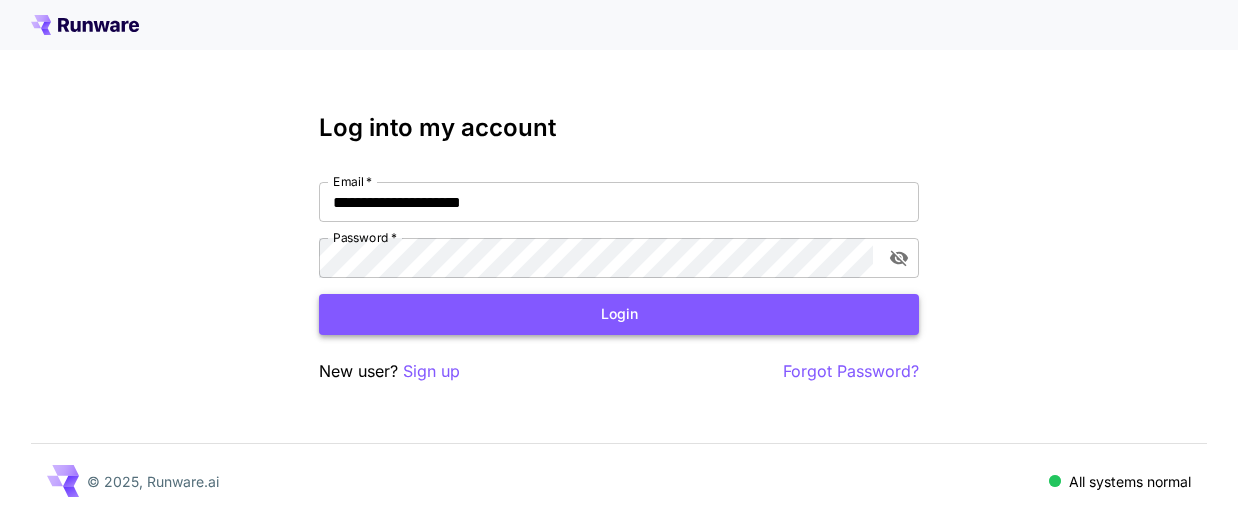 click on "Login" at bounding box center [619, 314] 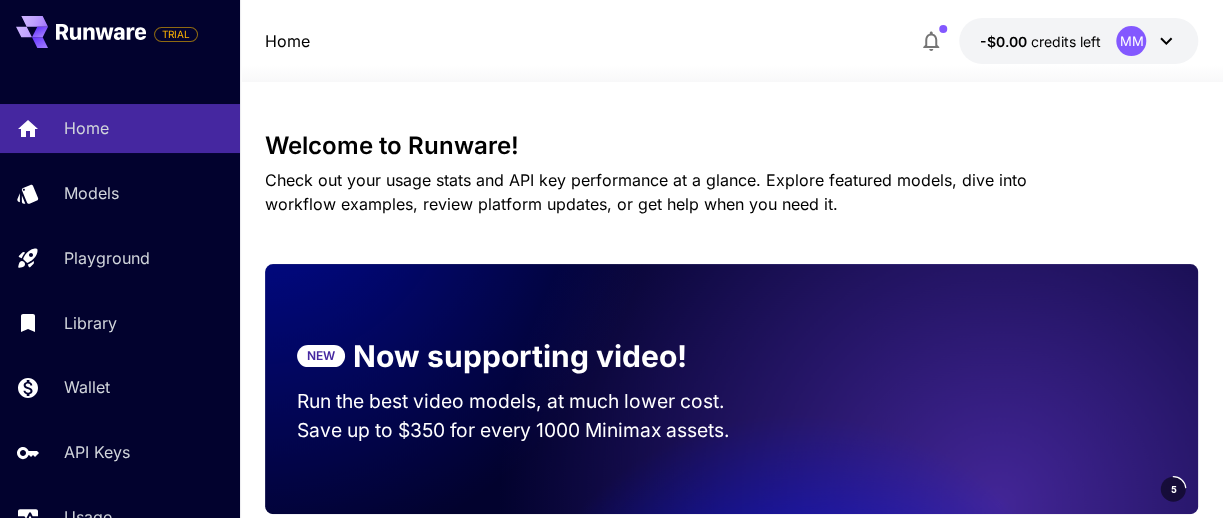 scroll, scrollTop: 0, scrollLeft: 0, axis: both 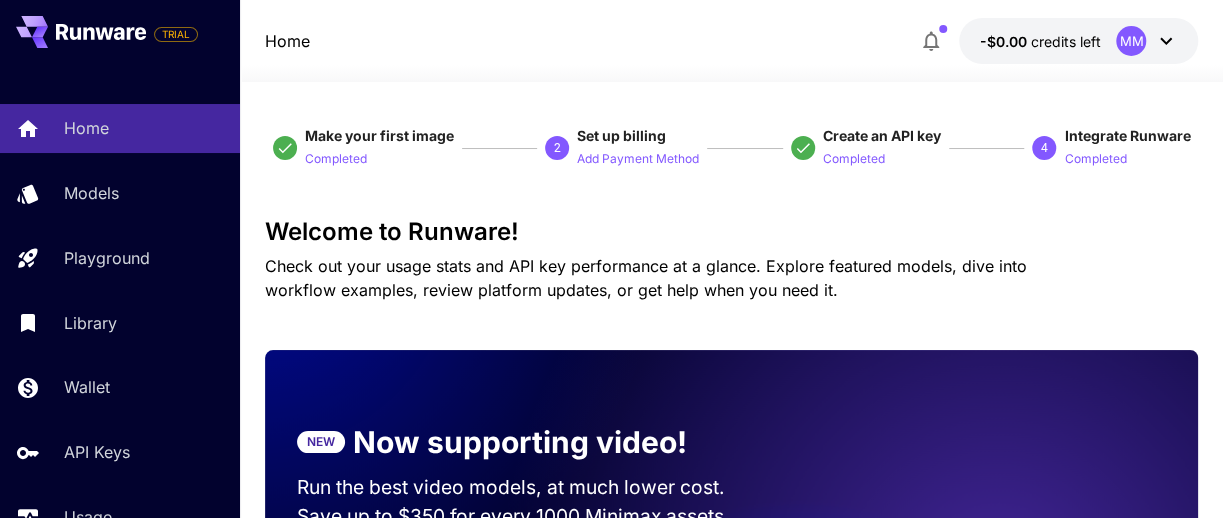 click 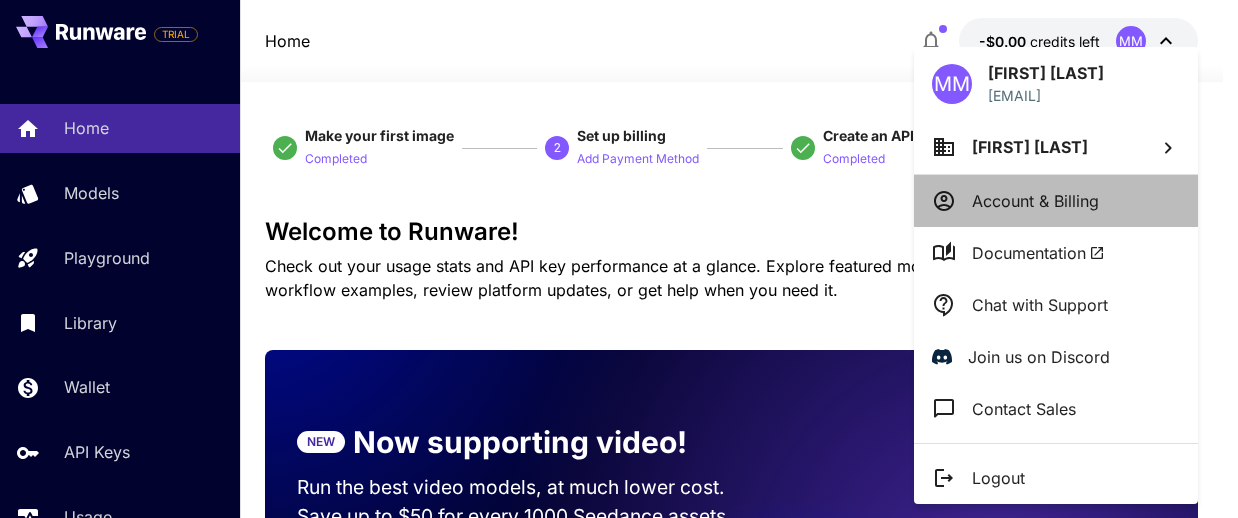 click on "Account & Billing" at bounding box center (1035, 201) 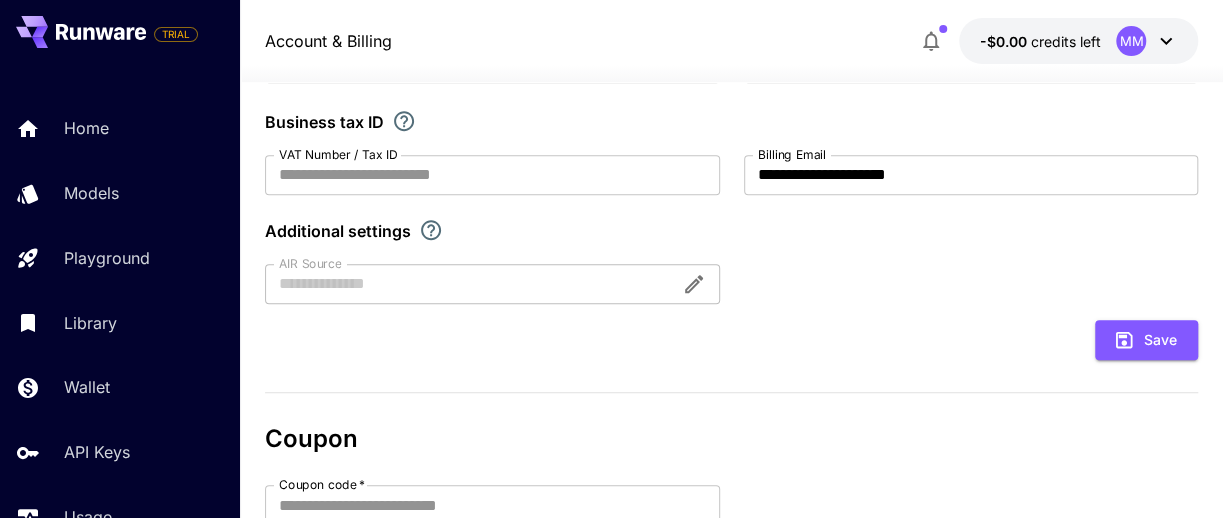 scroll, scrollTop: 387, scrollLeft: 0, axis: vertical 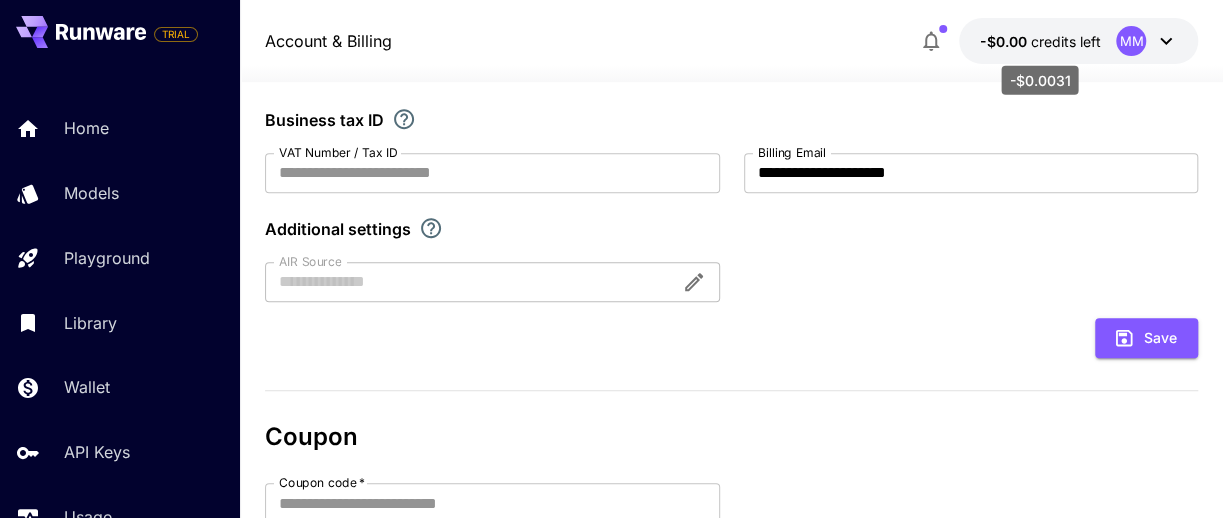 click on "-$0.00" at bounding box center (1004, 41) 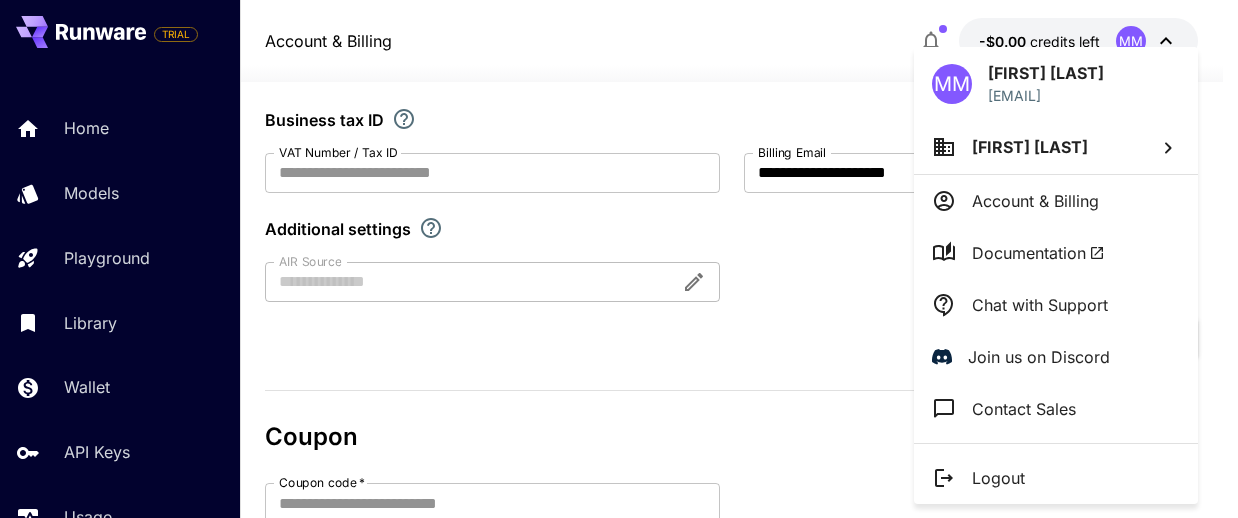 click at bounding box center [619, 259] 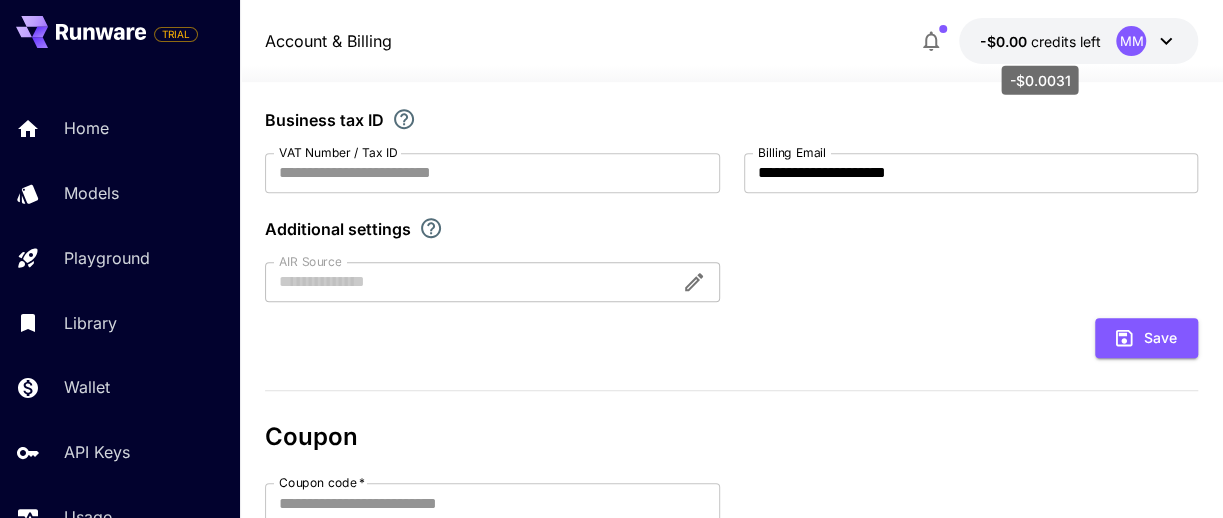 click on "-$0.00" at bounding box center (1004, 41) 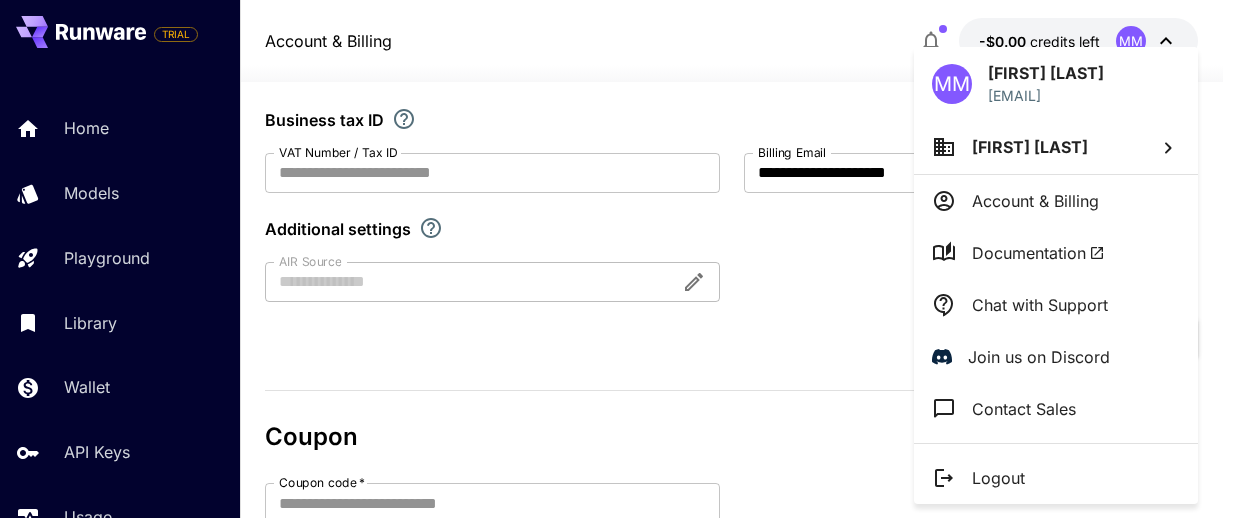 click at bounding box center [619, 259] 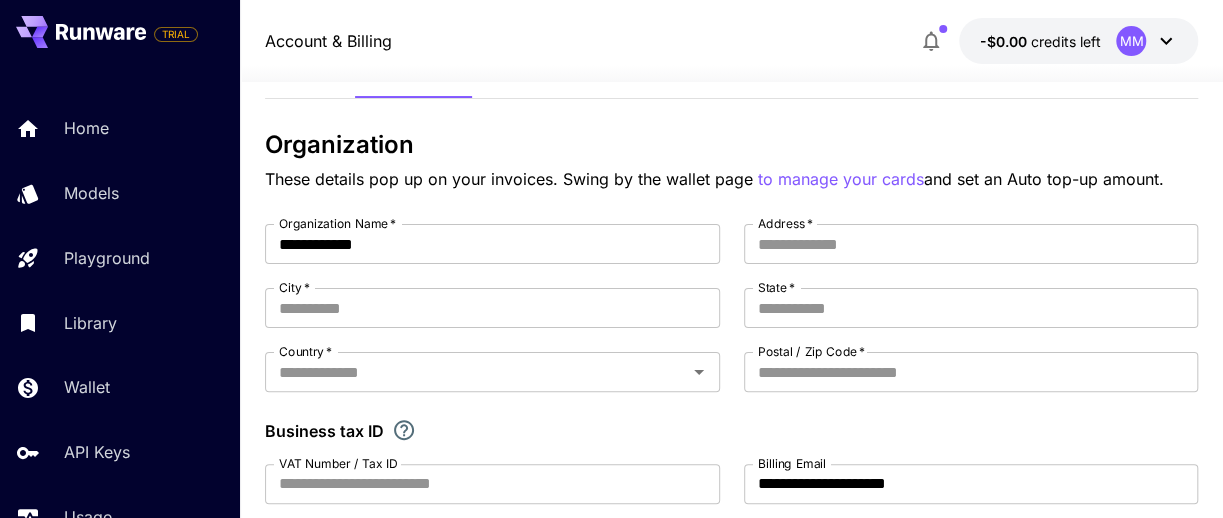 scroll, scrollTop: 77, scrollLeft: 0, axis: vertical 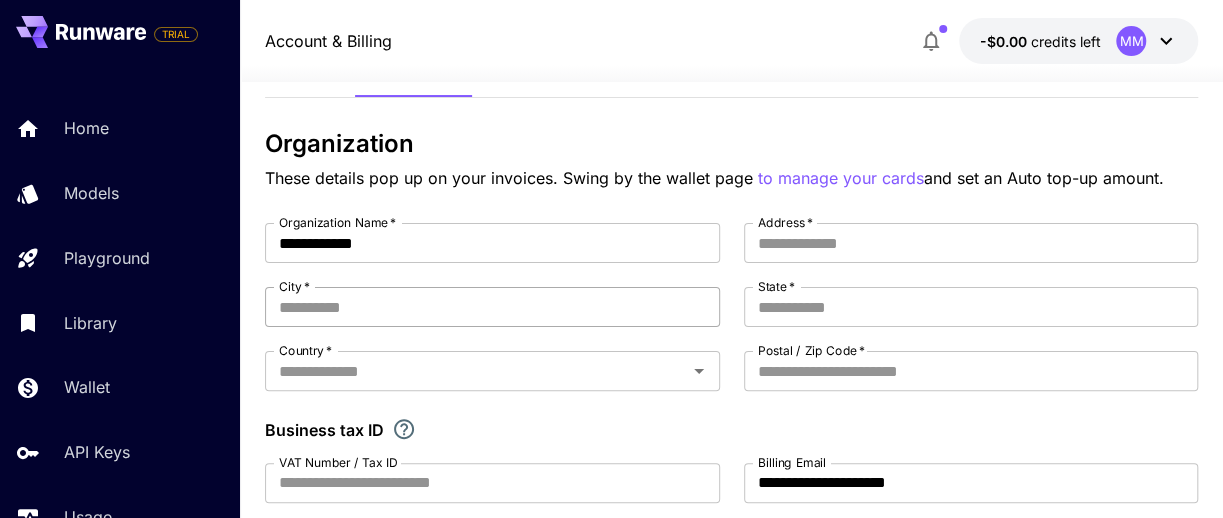 click on "City   *" at bounding box center [492, 307] 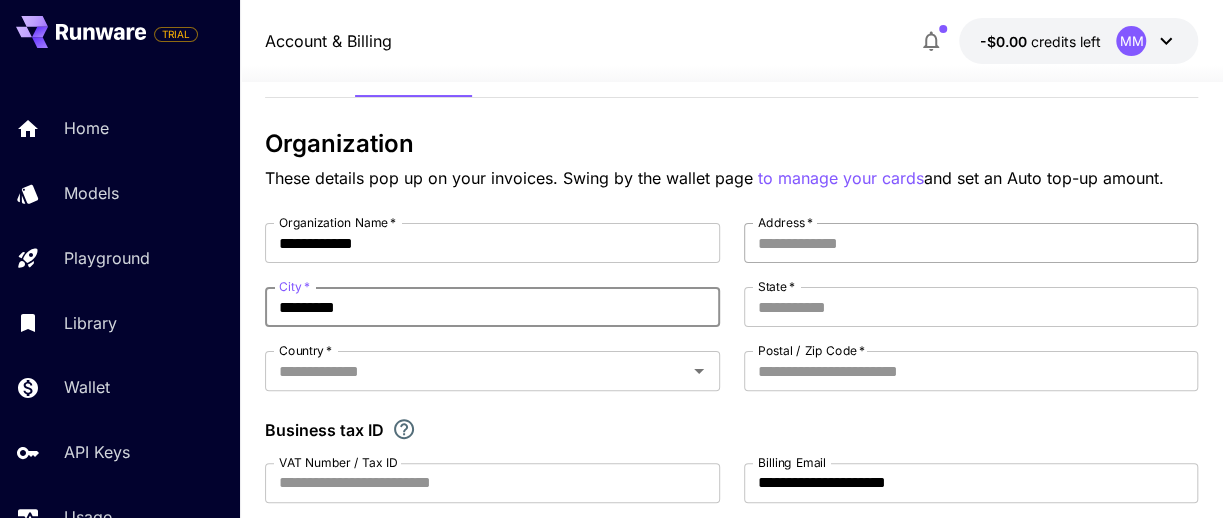 type on "*********" 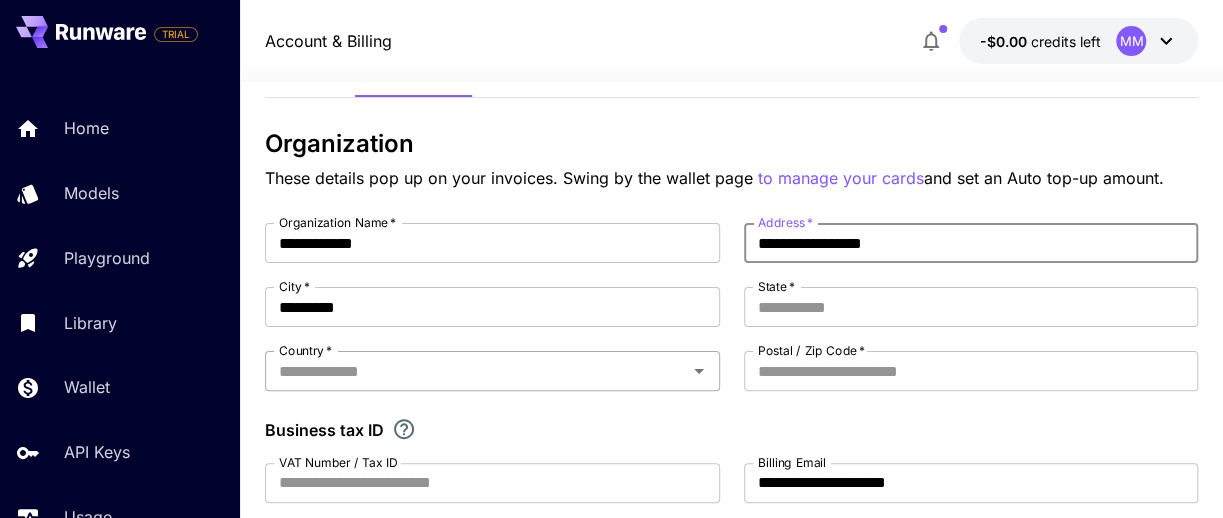 click on "Country   *" at bounding box center [492, 371] 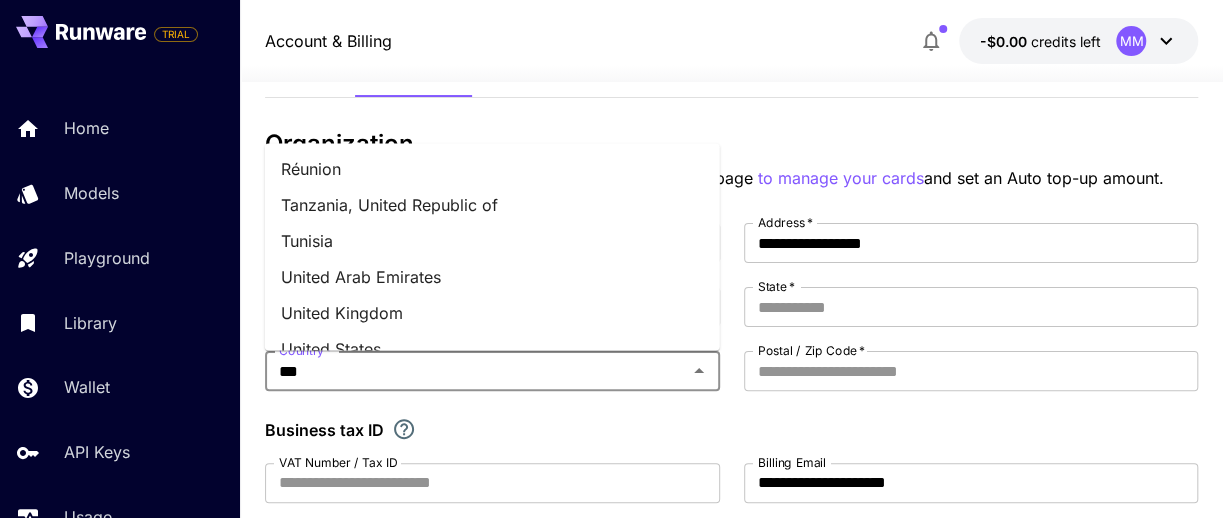 type on "**********" 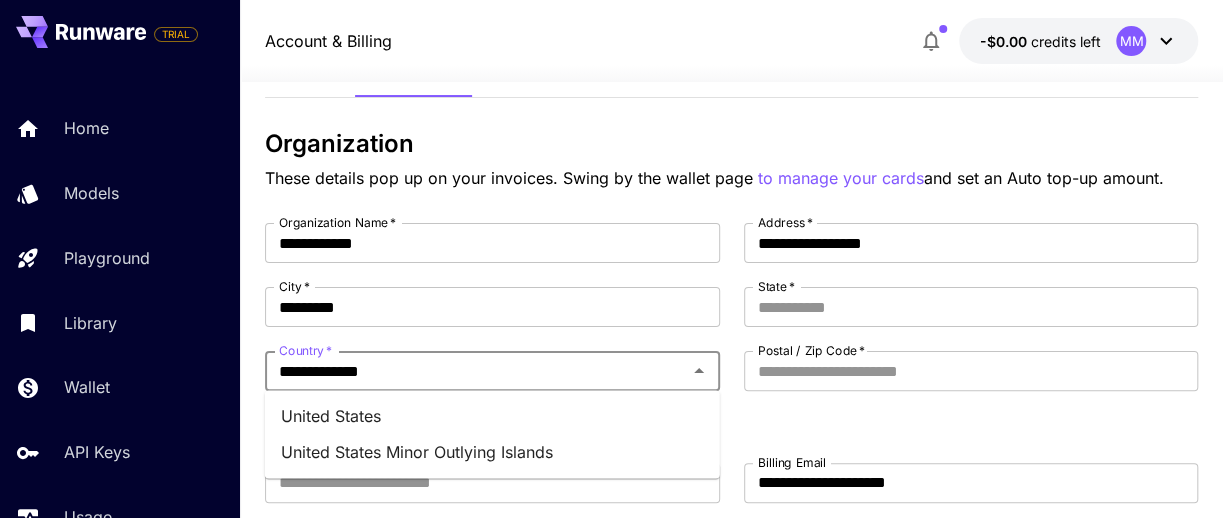 click on "United States" at bounding box center [492, 416] 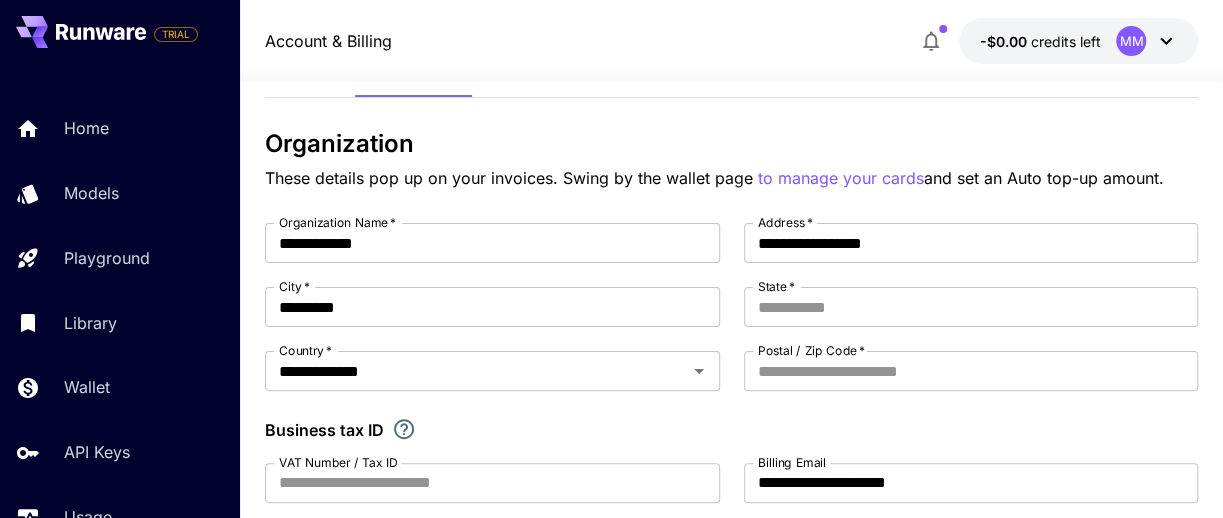 click on "**********" at bounding box center (732, 417) 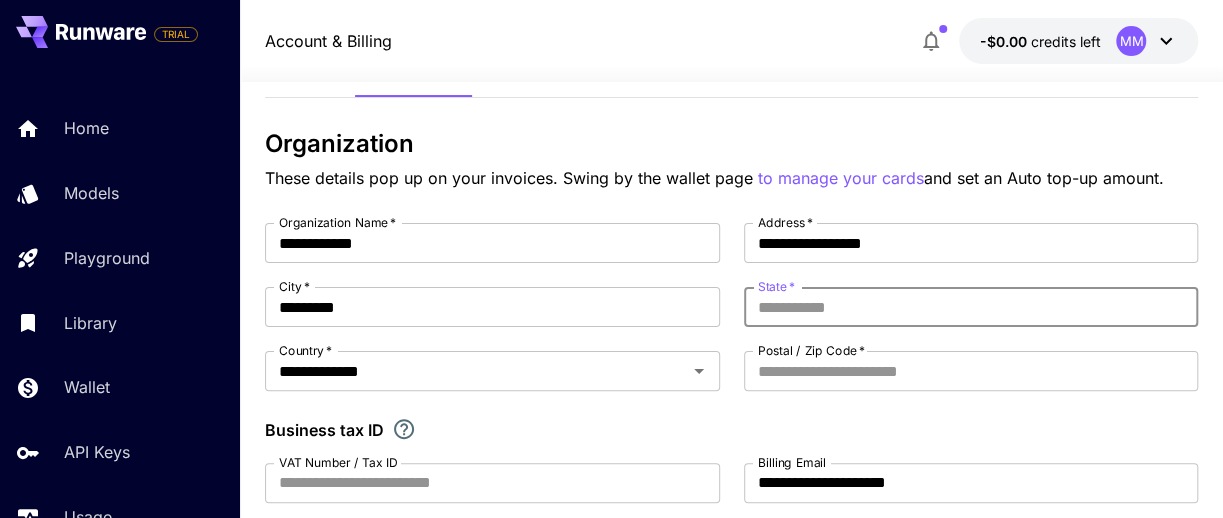 click on "State   *" at bounding box center (971, 307) 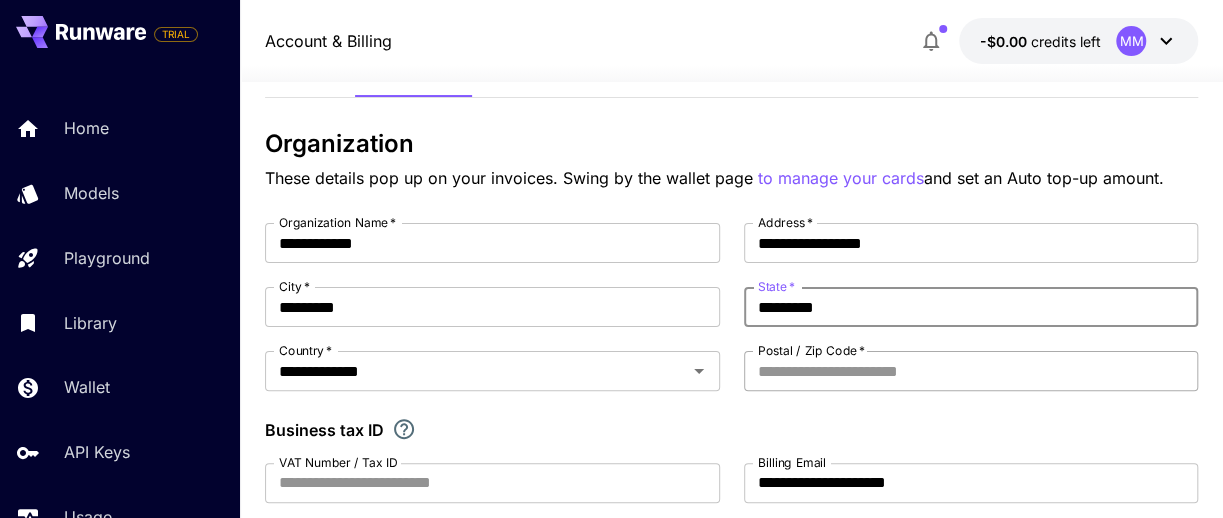 type on "*********" 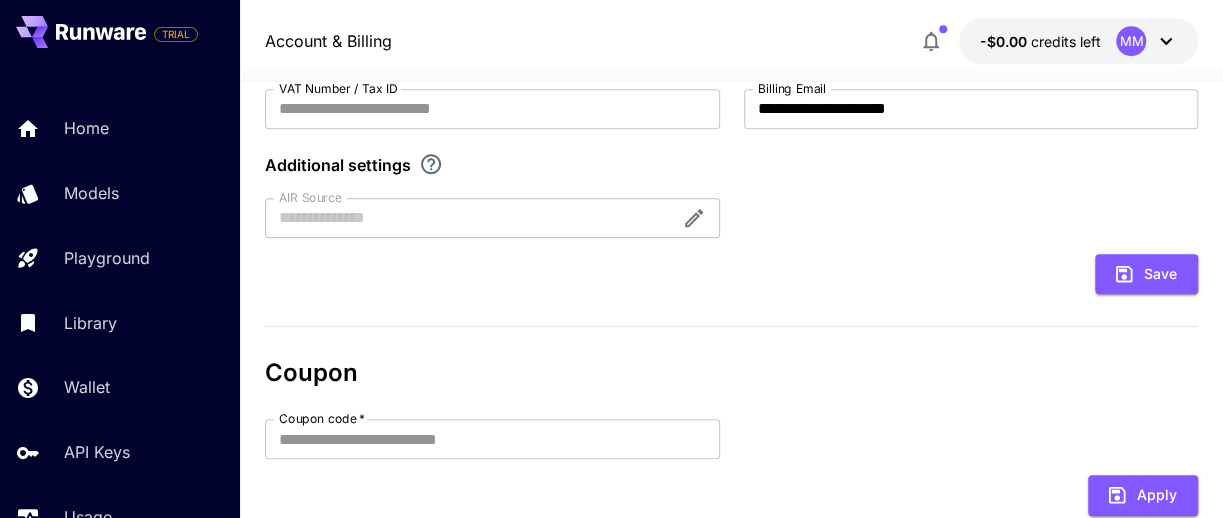 scroll, scrollTop: 450, scrollLeft: 0, axis: vertical 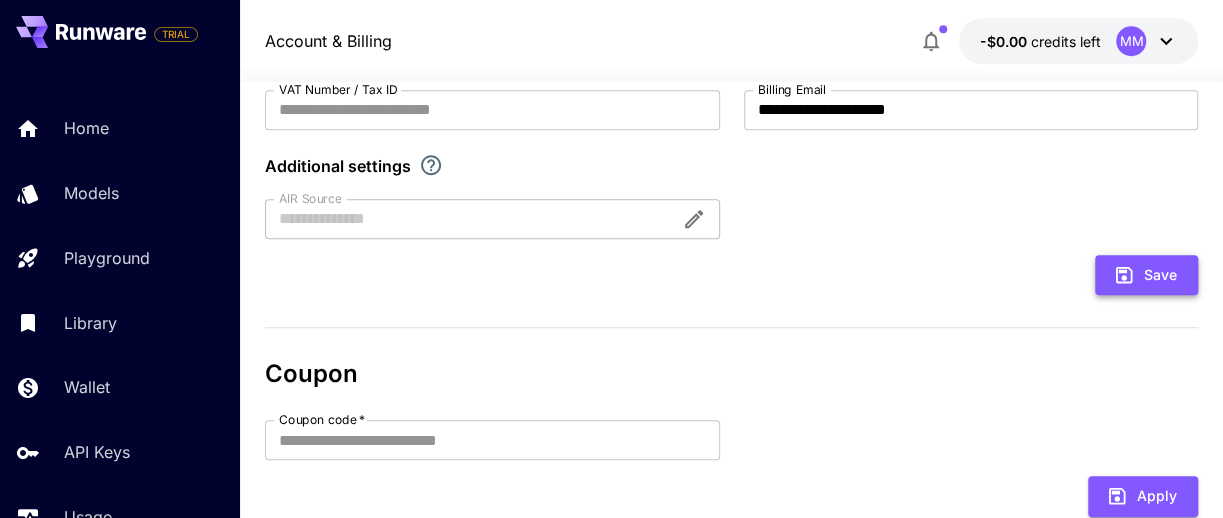 type on "*****" 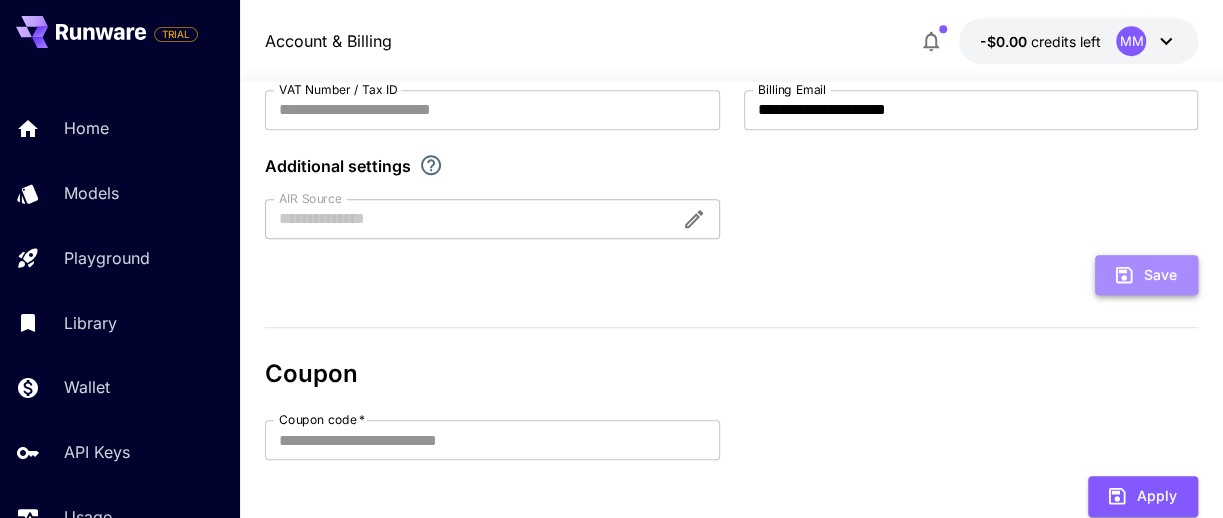 click on "Save" at bounding box center [1146, 275] 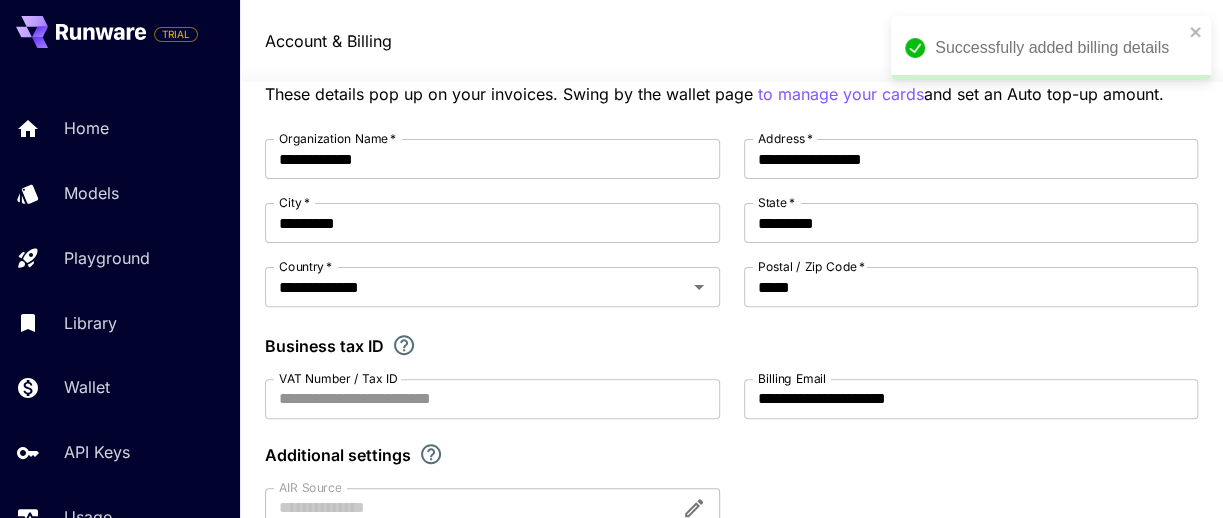 scroll, scrollTop: 0, scrollLeft: 0, axis: both 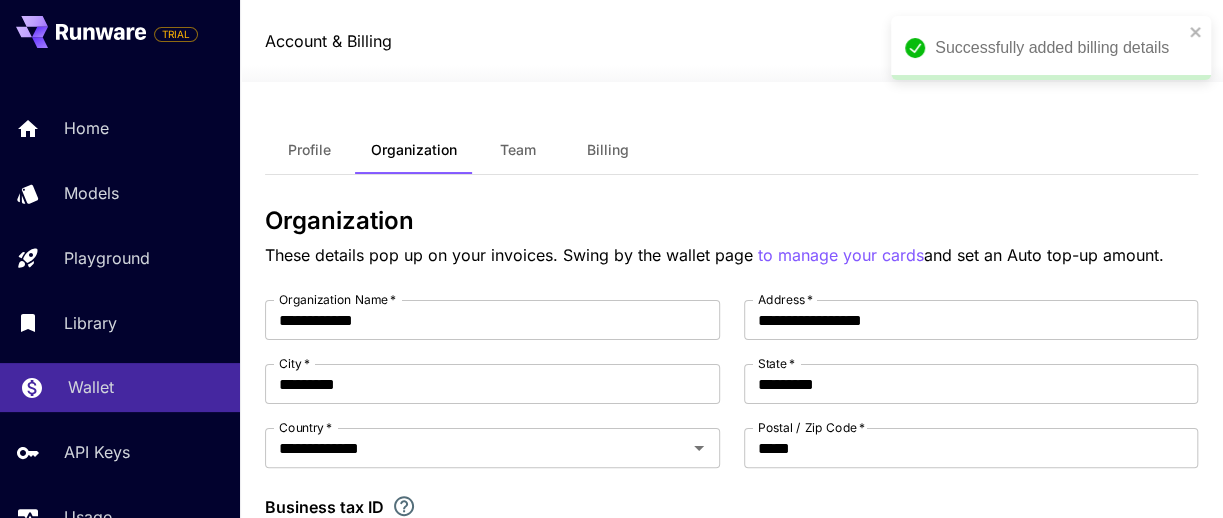 click on "Wallet" at bounding box center (146, 387) 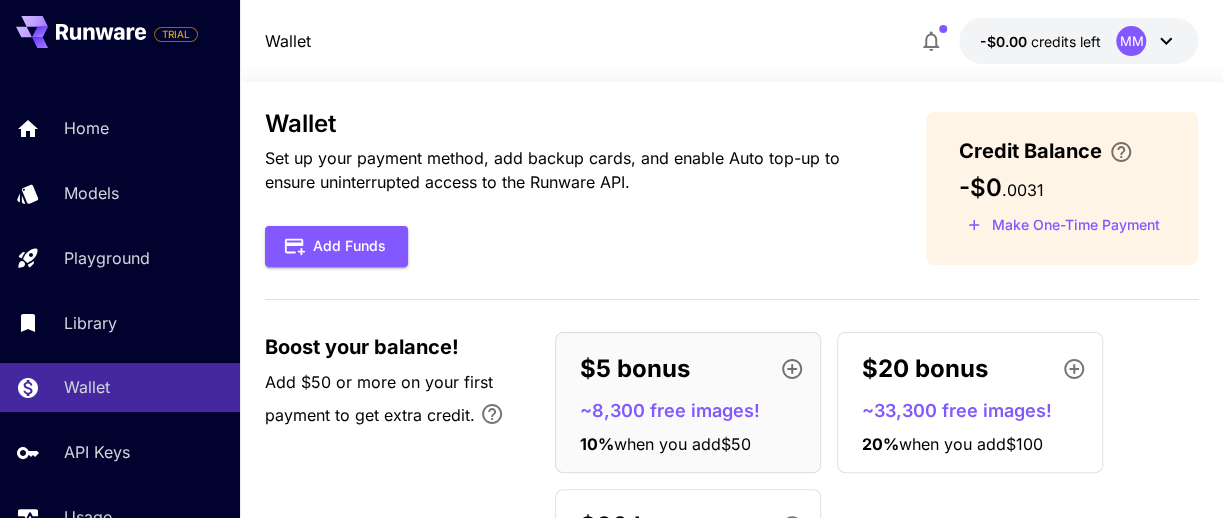 scroll, scrollTop: 0, scrollLeft: 0, axis: both 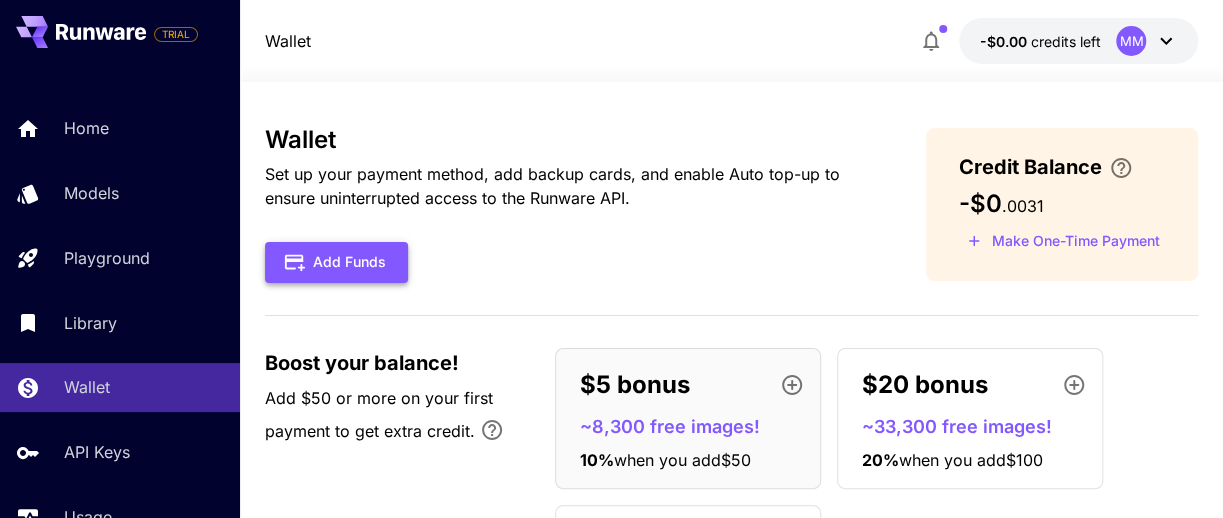 click on "Add Funds" at bounding box center [336, 262] 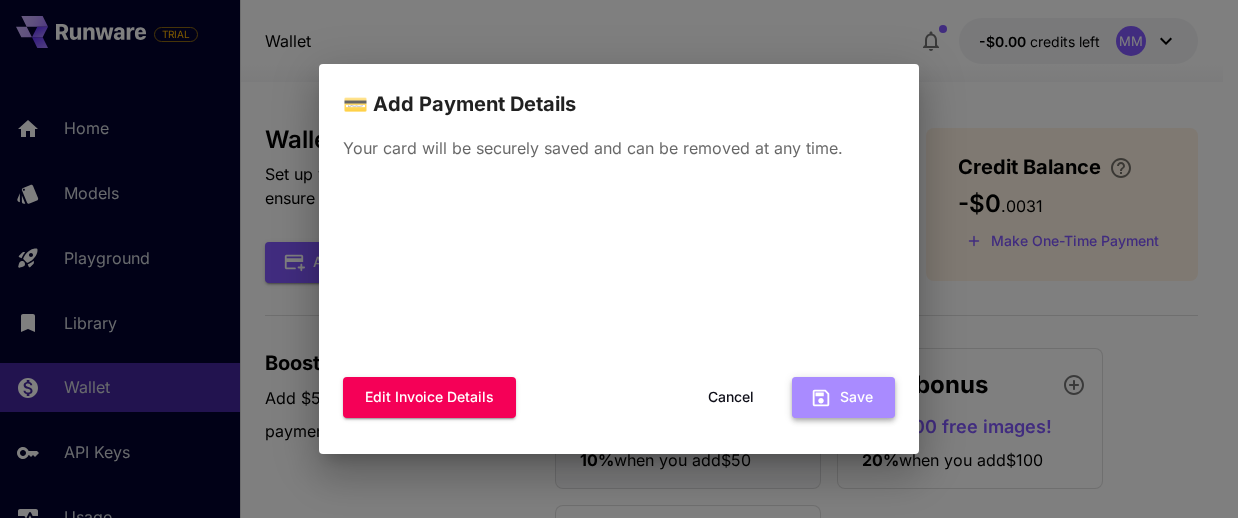 click on "Save" at bounding box center [843, 397] 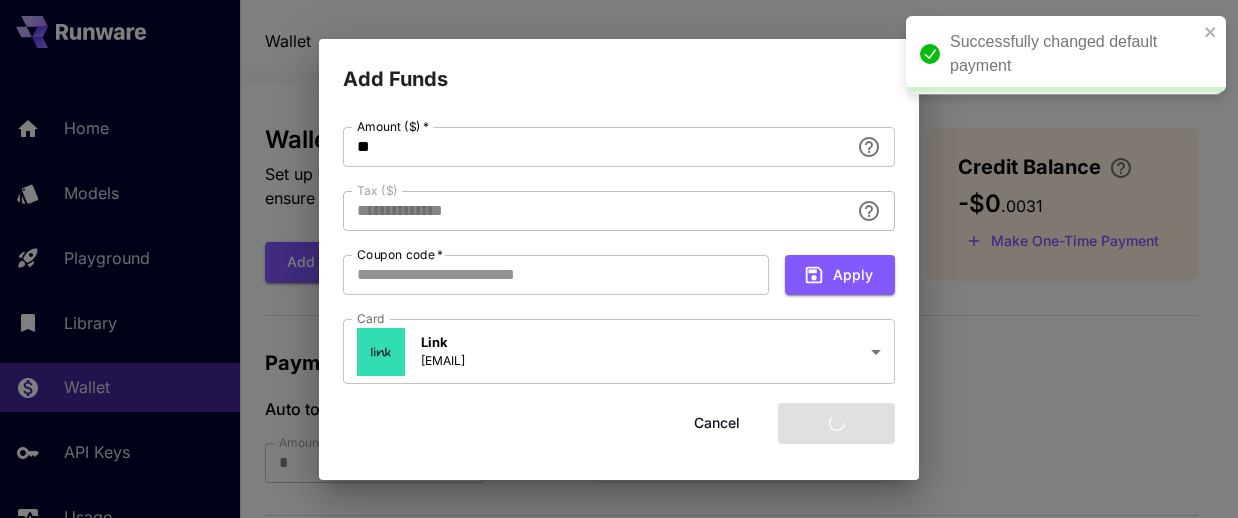 type on "****" 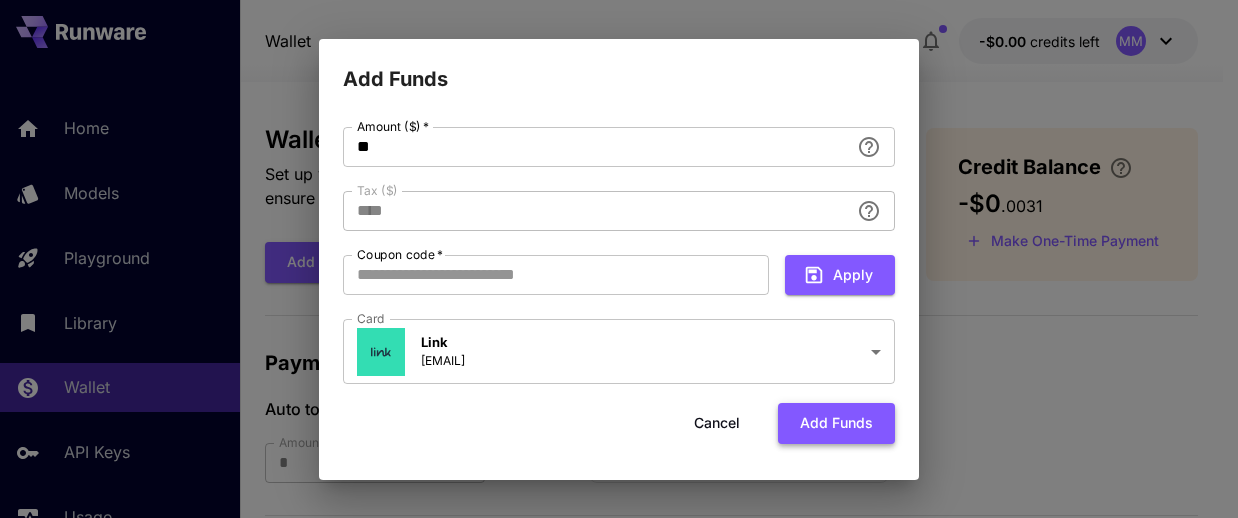 click on "Add funds" at bounding box center [836, 423] 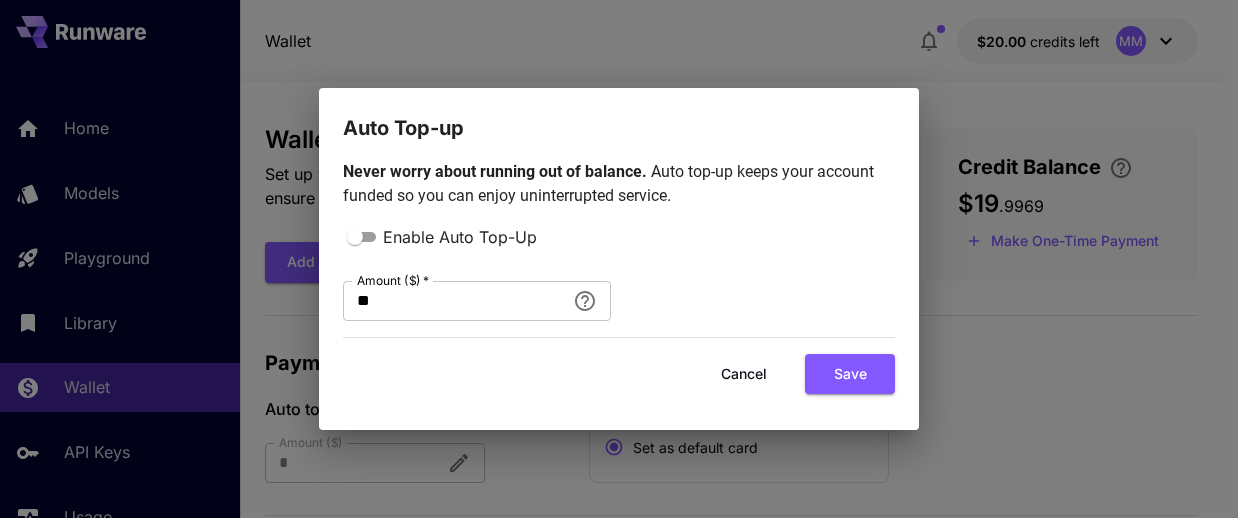 click on "Cancel" at bounding box center [744, 374] 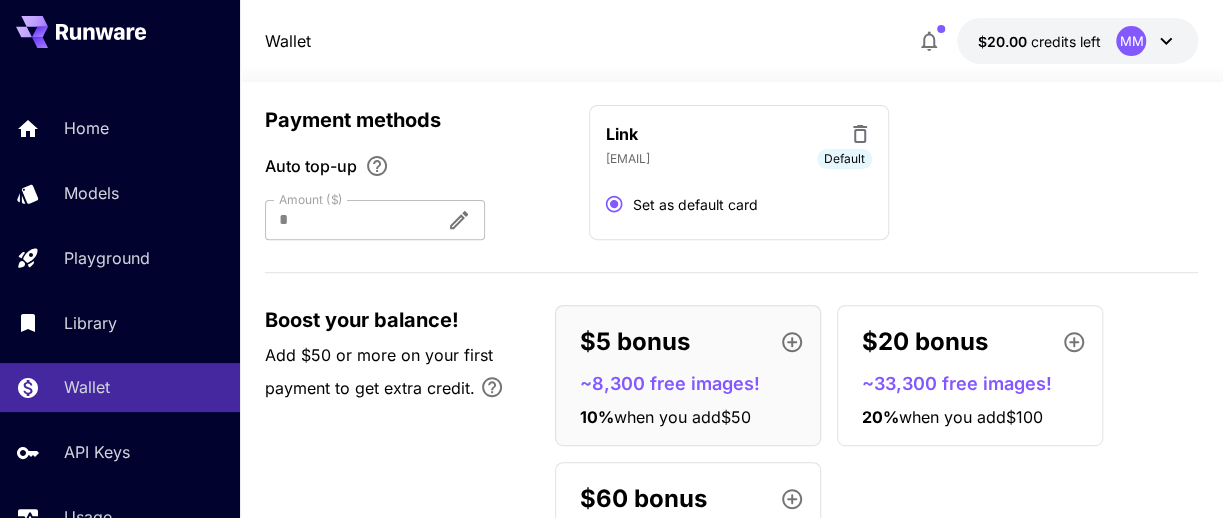 scroll, scrollTop: 244, scrollLeft: 0, axis: vertical 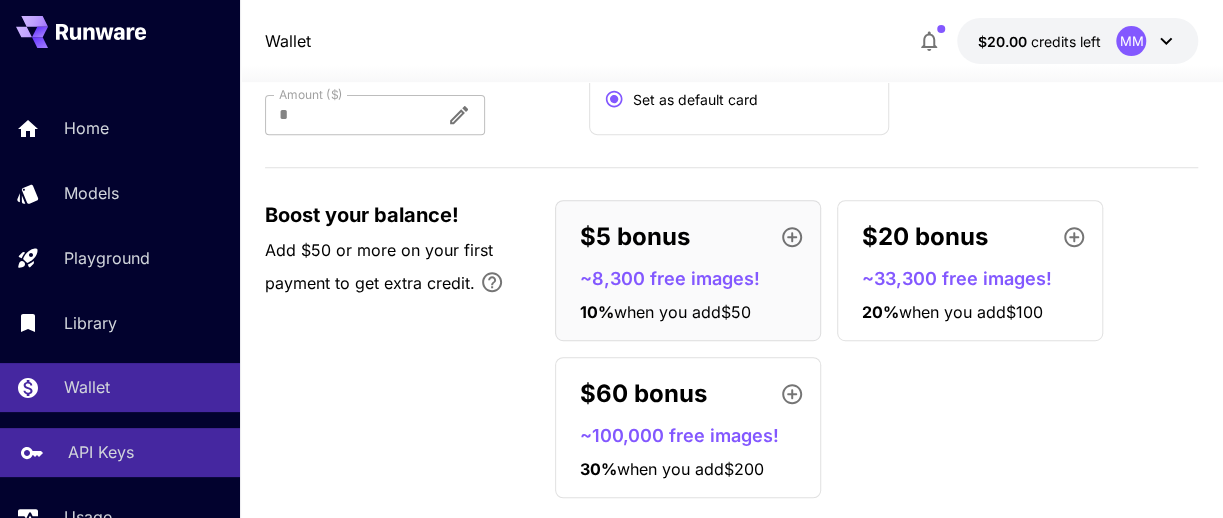 click on "API Keys" at bounding box center [146, 452] 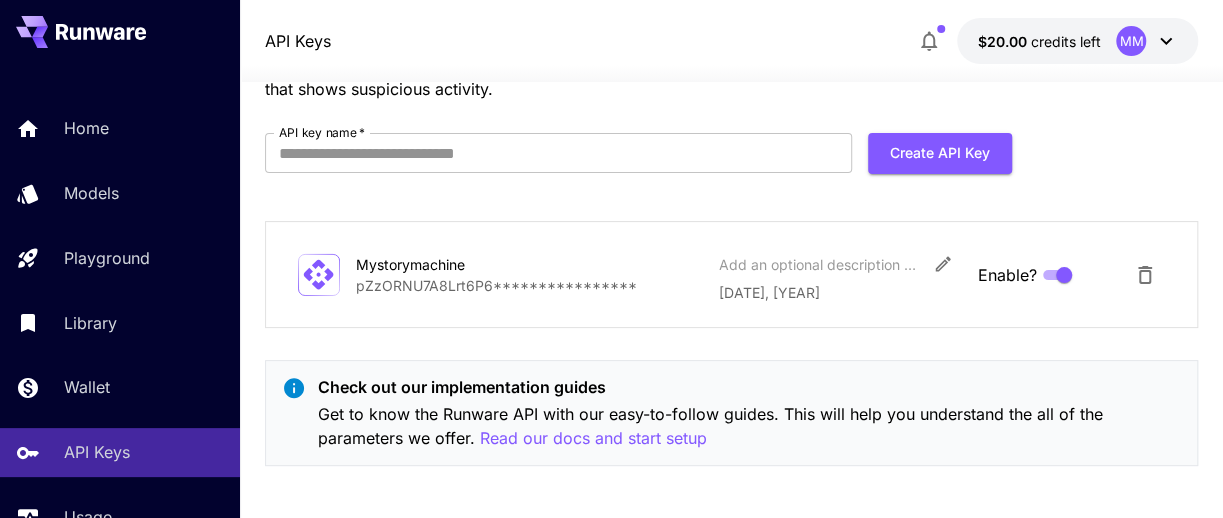 scroll, scrollTop: 139, scrollLeft: 0, axis: vertical 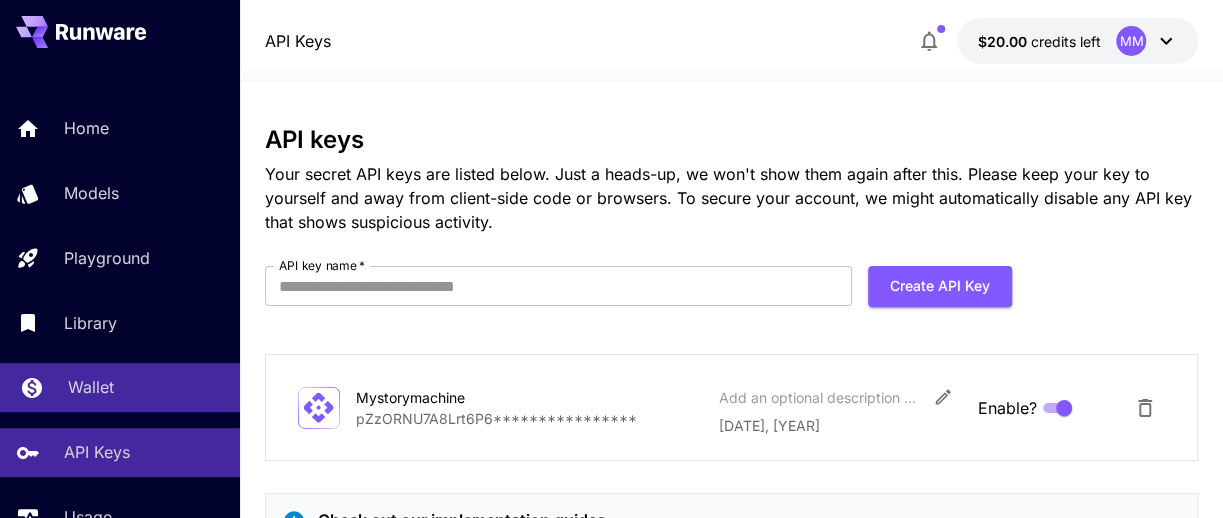 click on "Wallet" at bounding box center [91, 387] 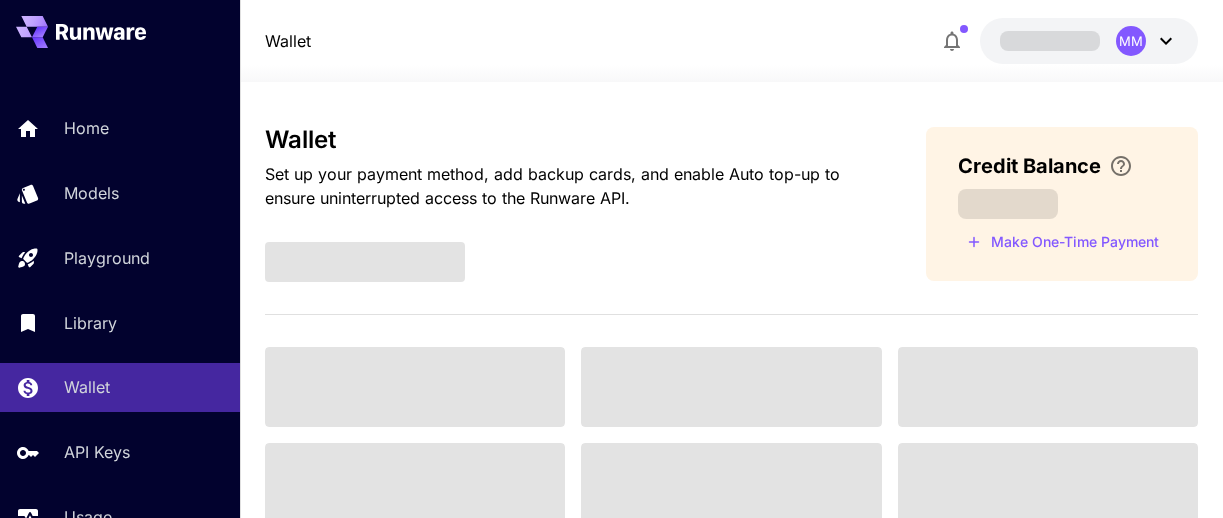 scroll, scrollTop: 0, scrollLeft: 0, axis: both 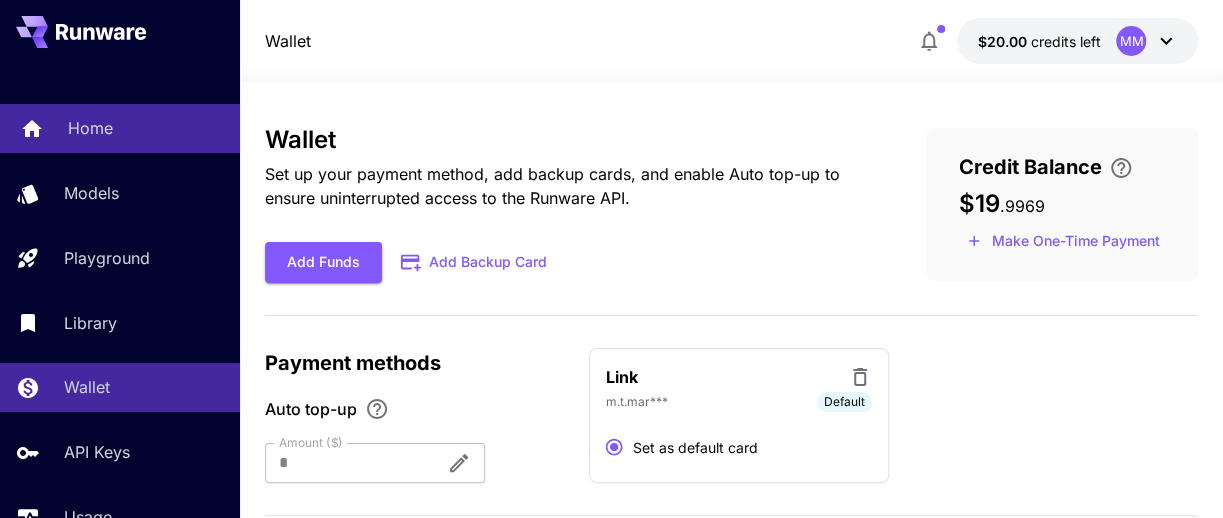 click on "Home" at bounding box center [90, 128] 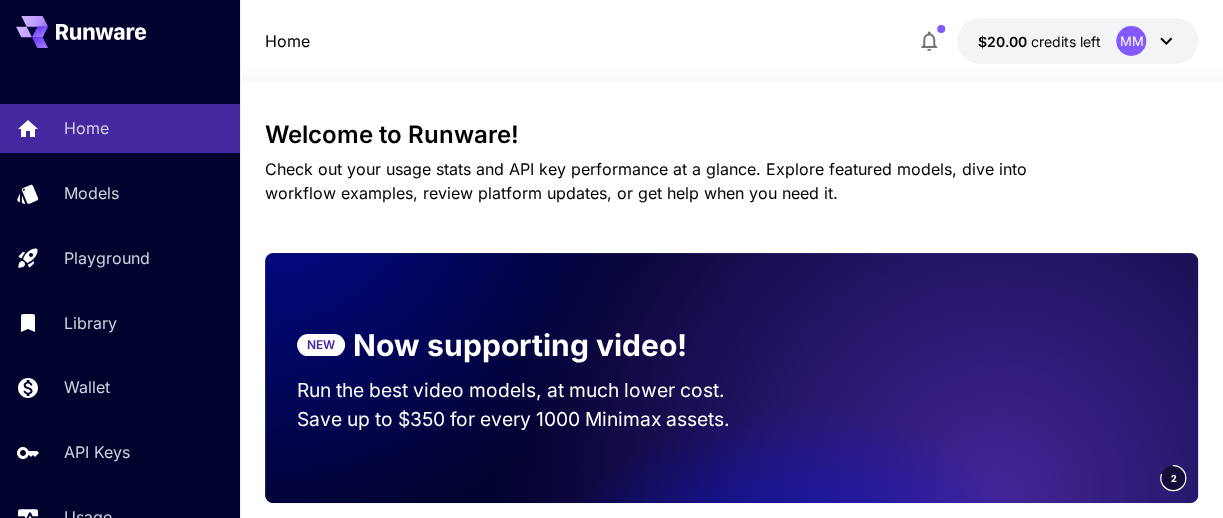 scroll, scrollTop: 0, scrollLeft: 0, axis: both 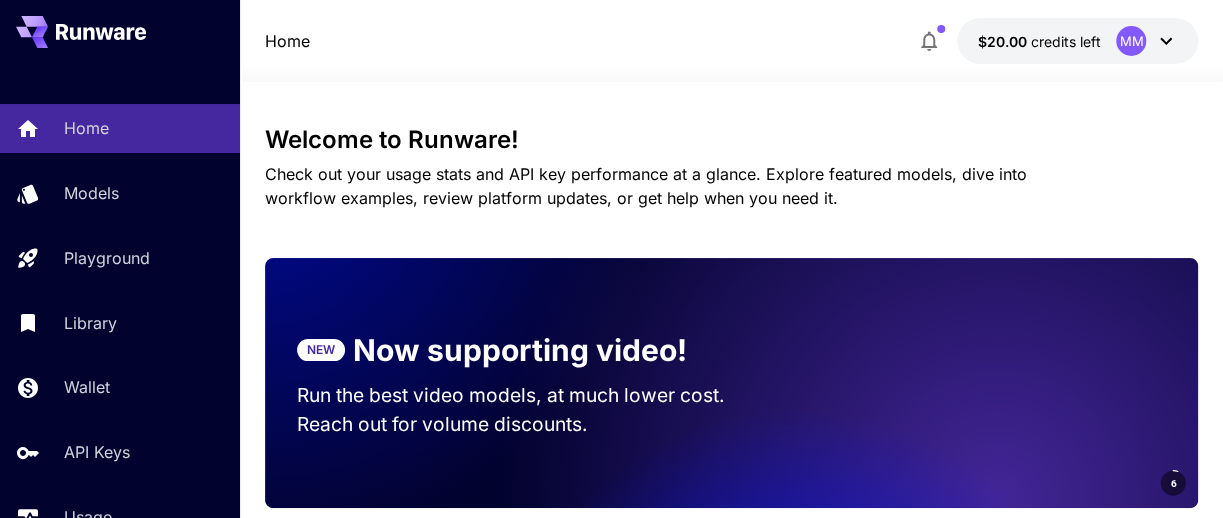 click on "Check out your usage stats and API key performance at a glance. Explore featured models, dive into workflow examples, review platform updates, or get help when you need it." at bounding box center (681, 186) 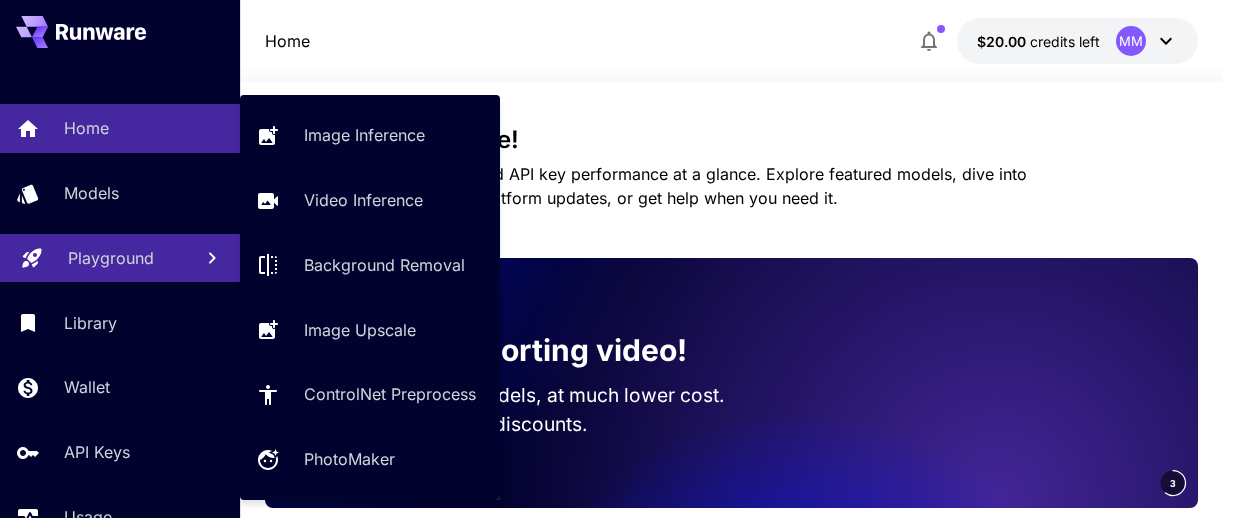 click on "Playground" at bounding box center (111, 258) 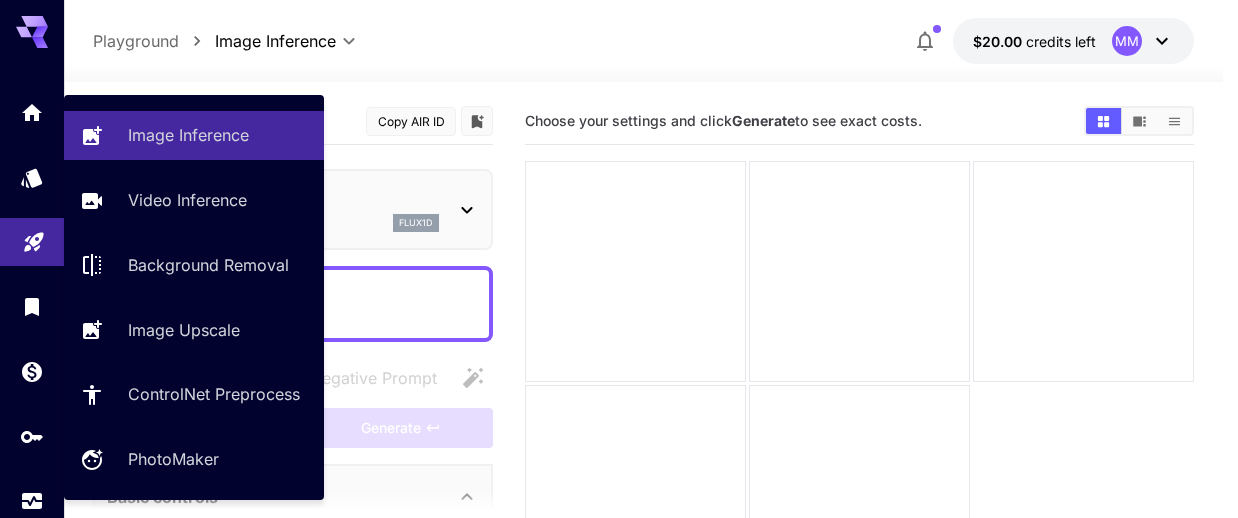 type on "**********" 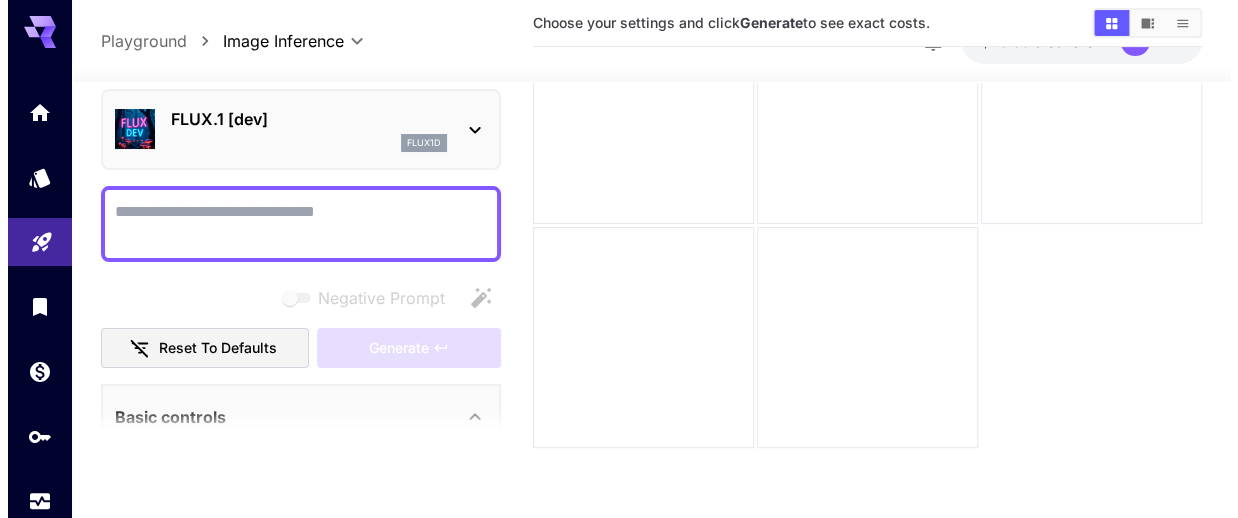 scroll, scrollTop: 0, scrollLeft: 0, axis: both 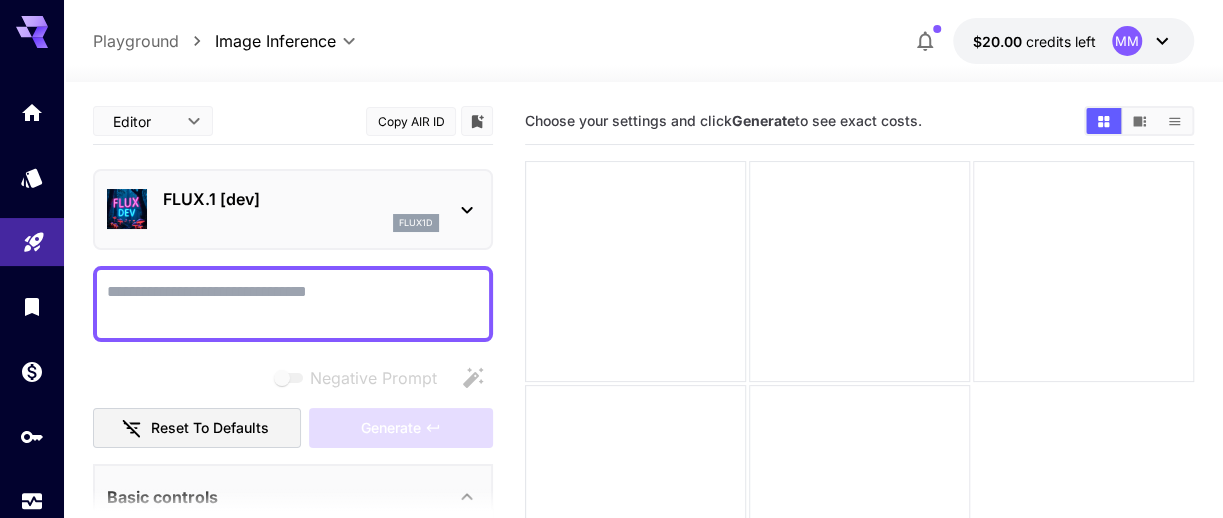click 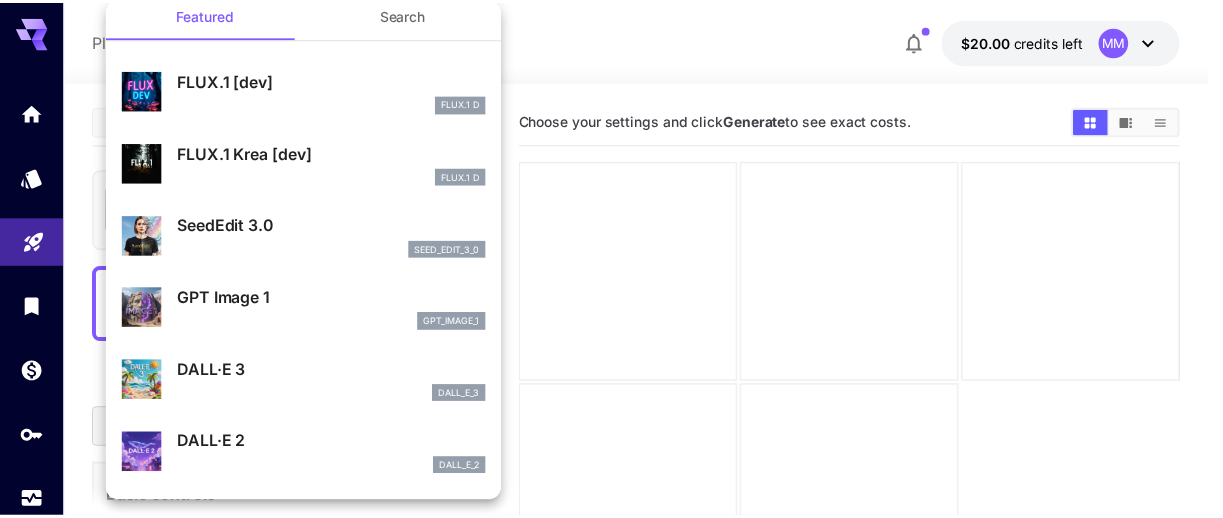 scroll, scrollTop: 0, scrollLeft: 0, axis: both 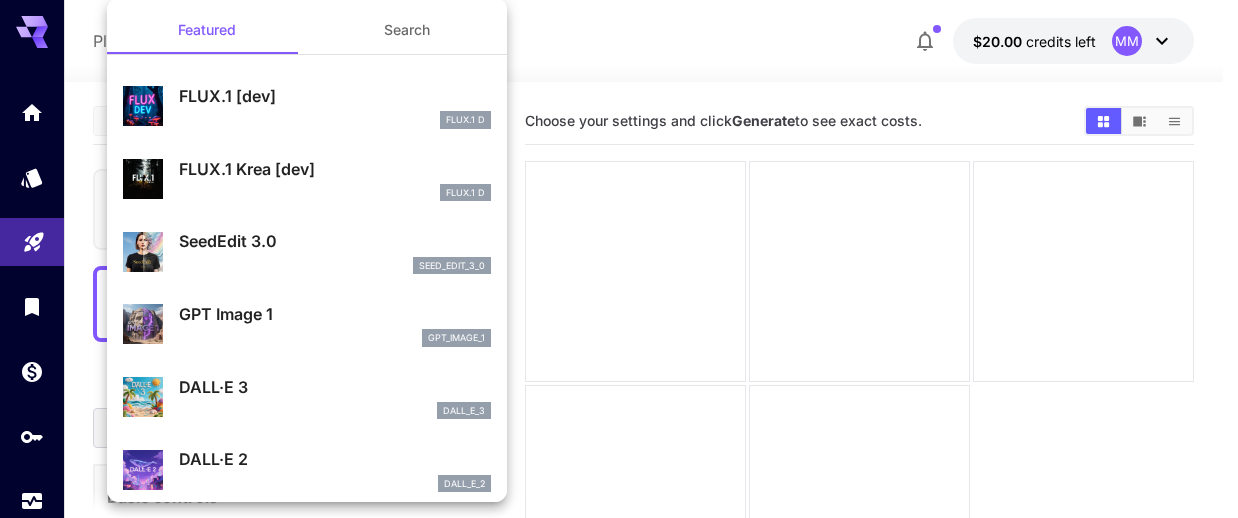 click at bounding box center [619, 259] 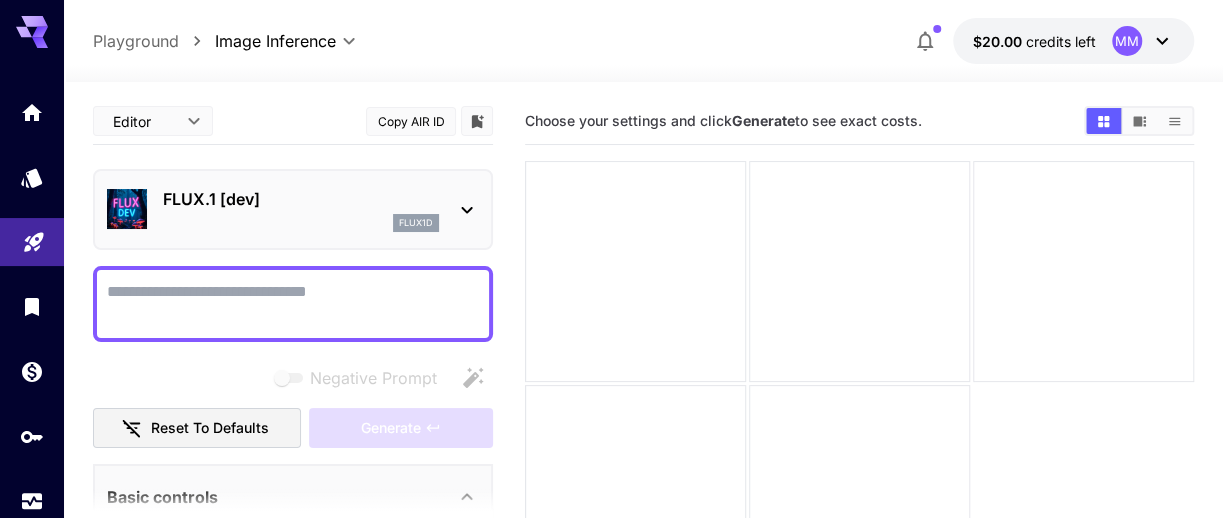 click on "**********" at bounding box center [643, 41] 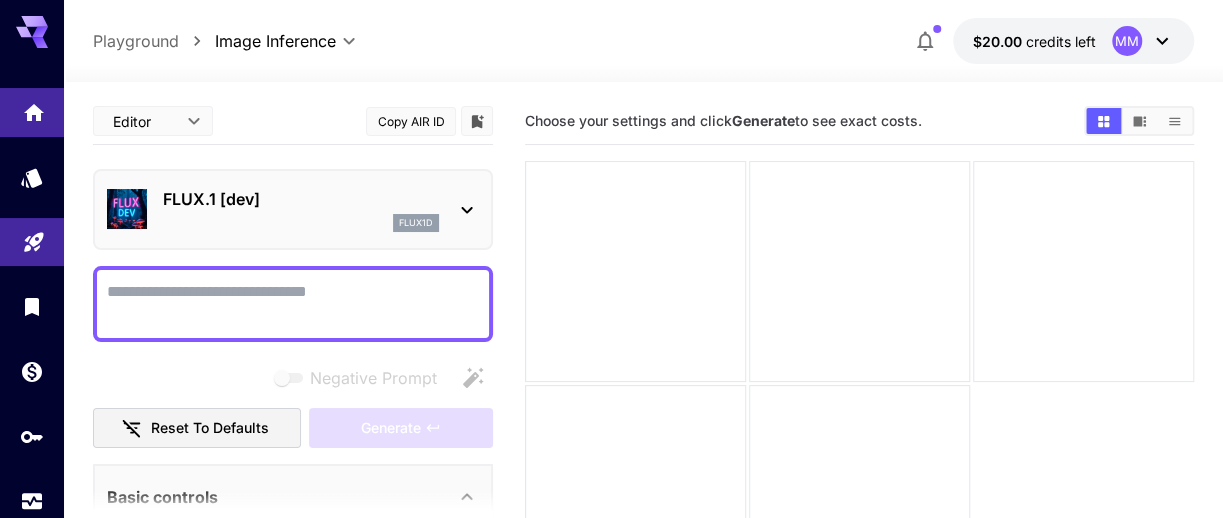 click at bounding box center (32, 112) 